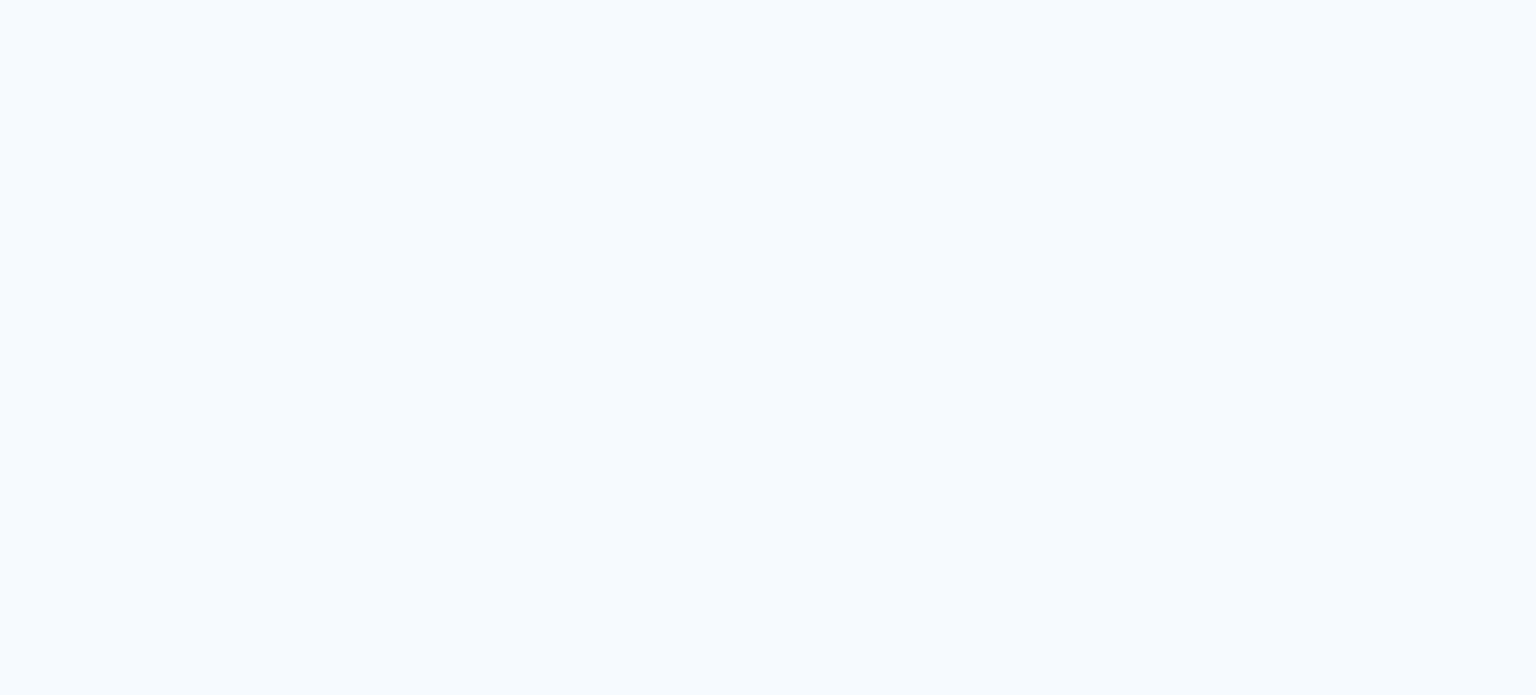 scroll, scrollTop: 0, scrollLeft: 0, axis: both 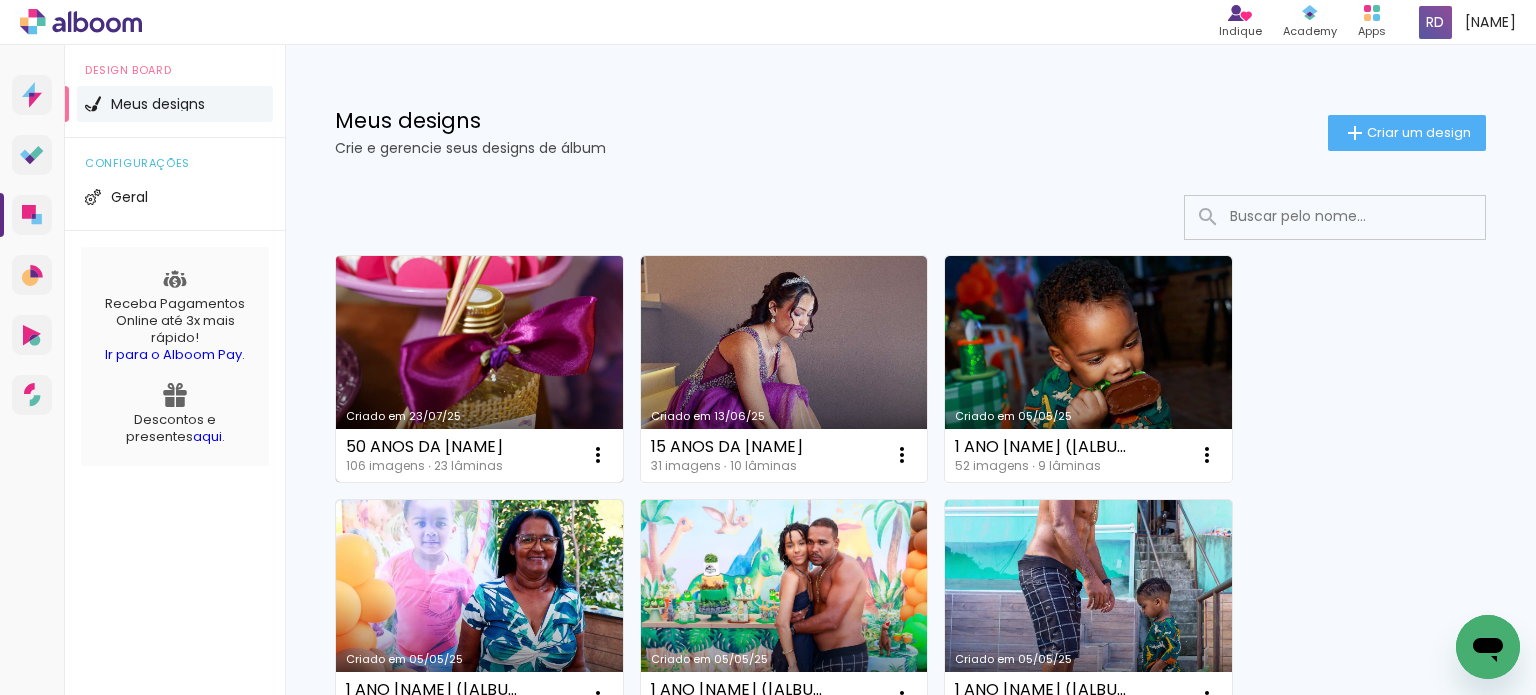click on "Criado em 23/07/25" at bounding box center (479, 369) 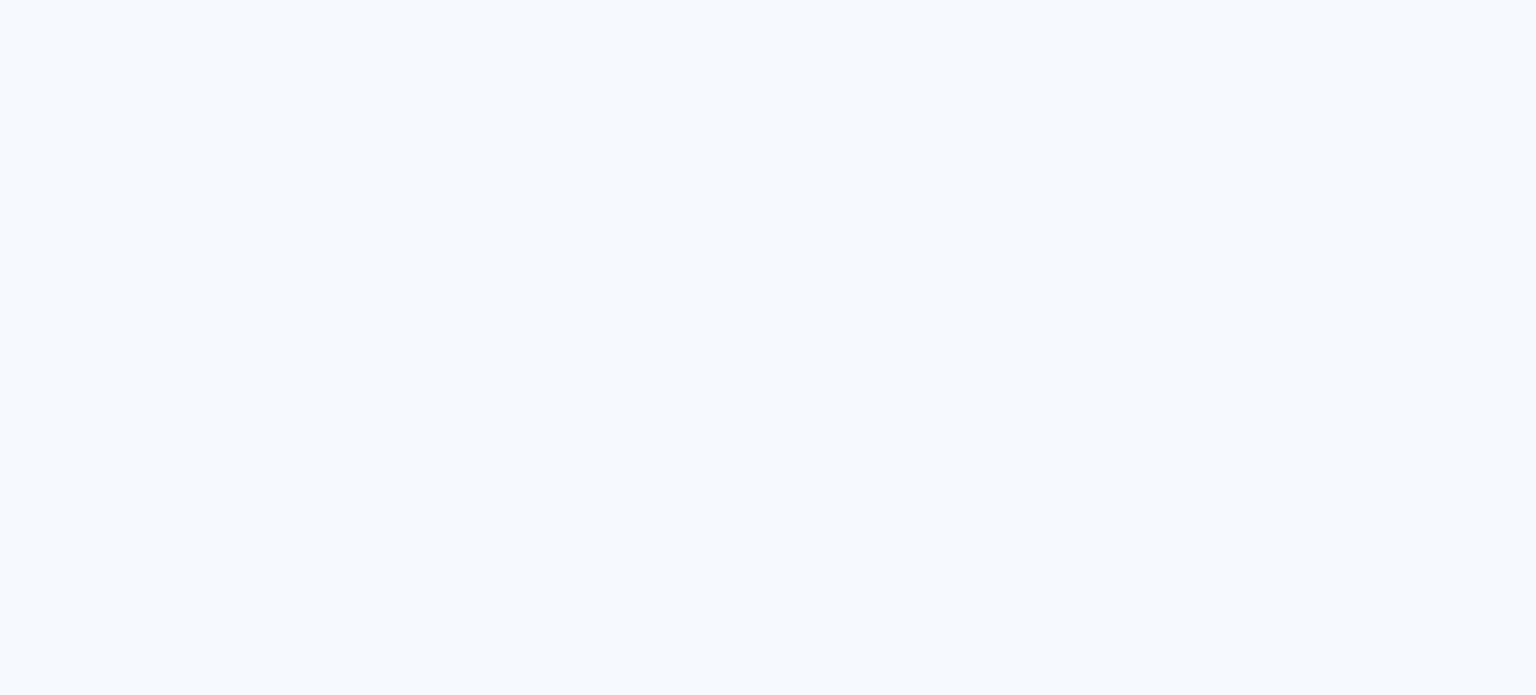 scroll, scrollTop: 0, scrollLeft: 0, axis: both 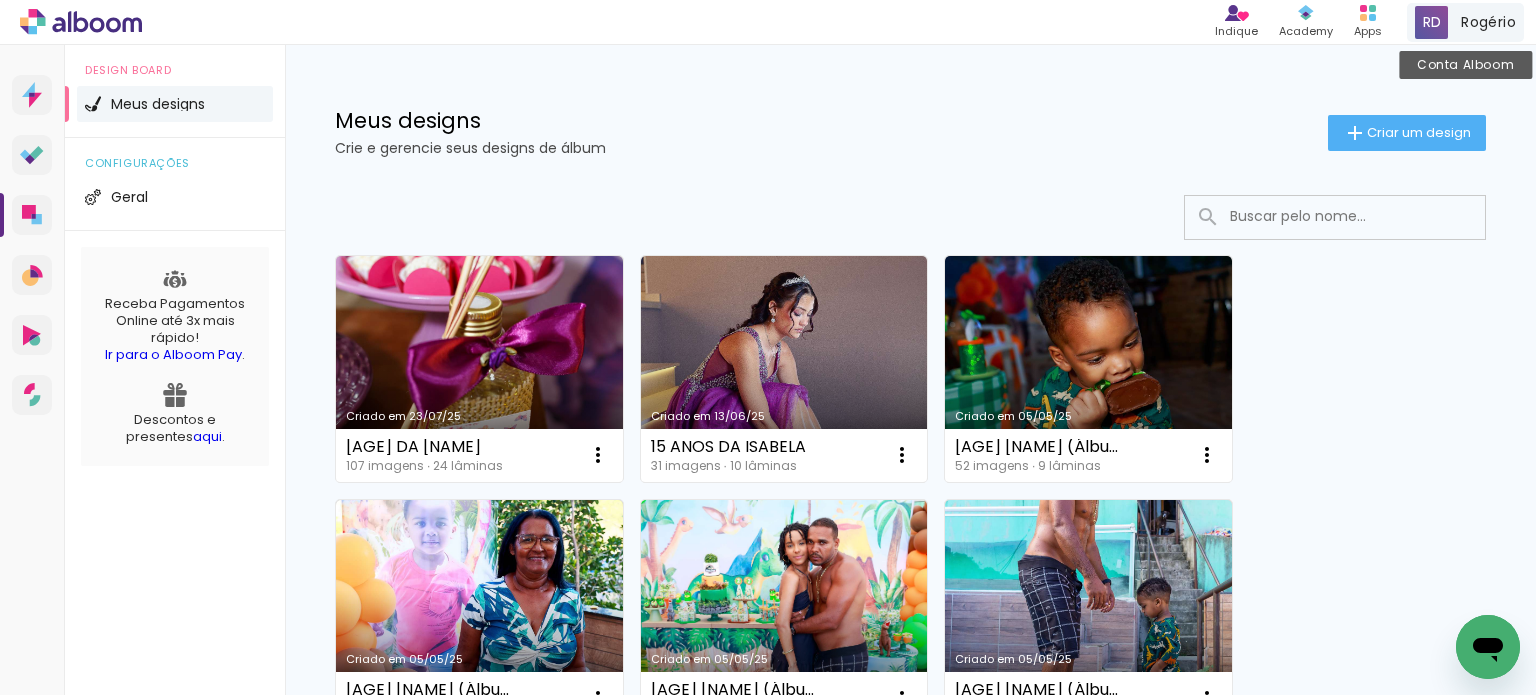 click on "Rogério" at bounding box center [1488, 22] 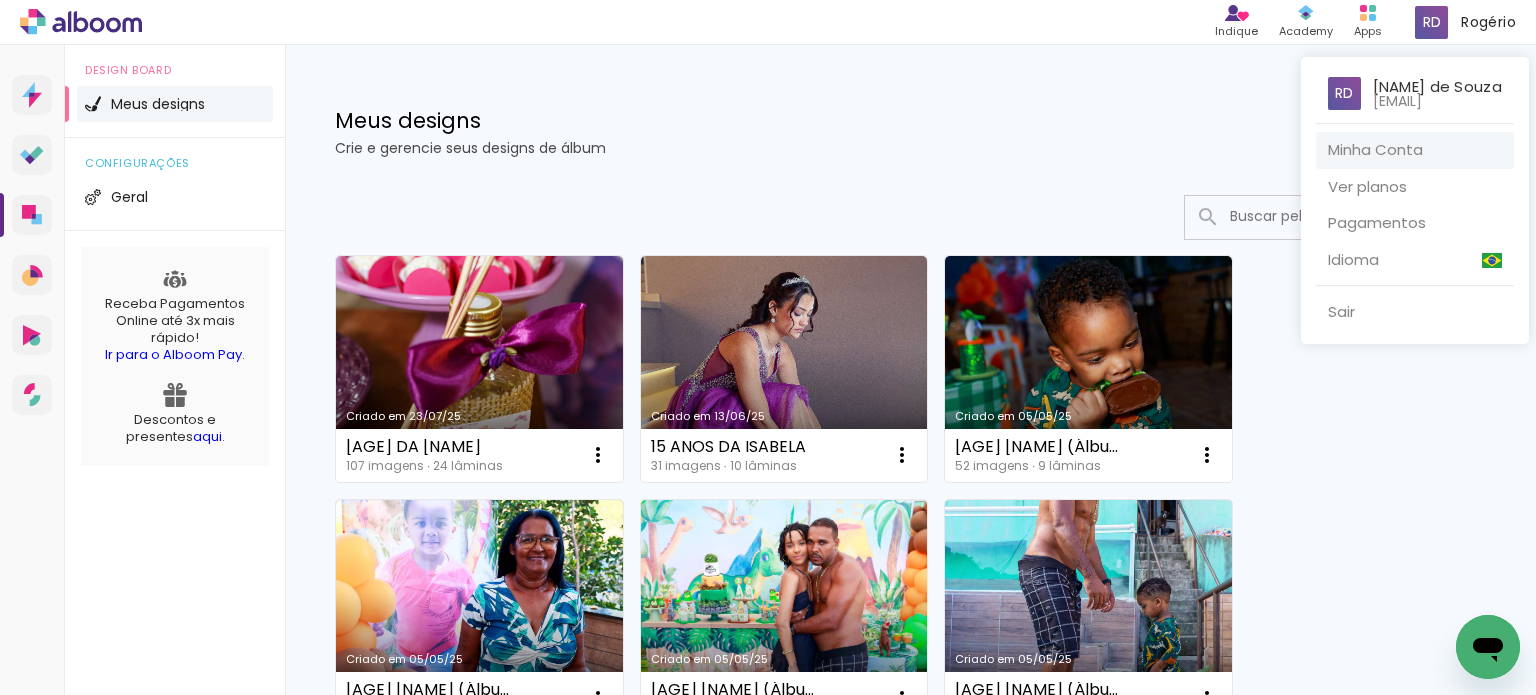 click on "Minha Conta" at bounding box center (1415, 150) 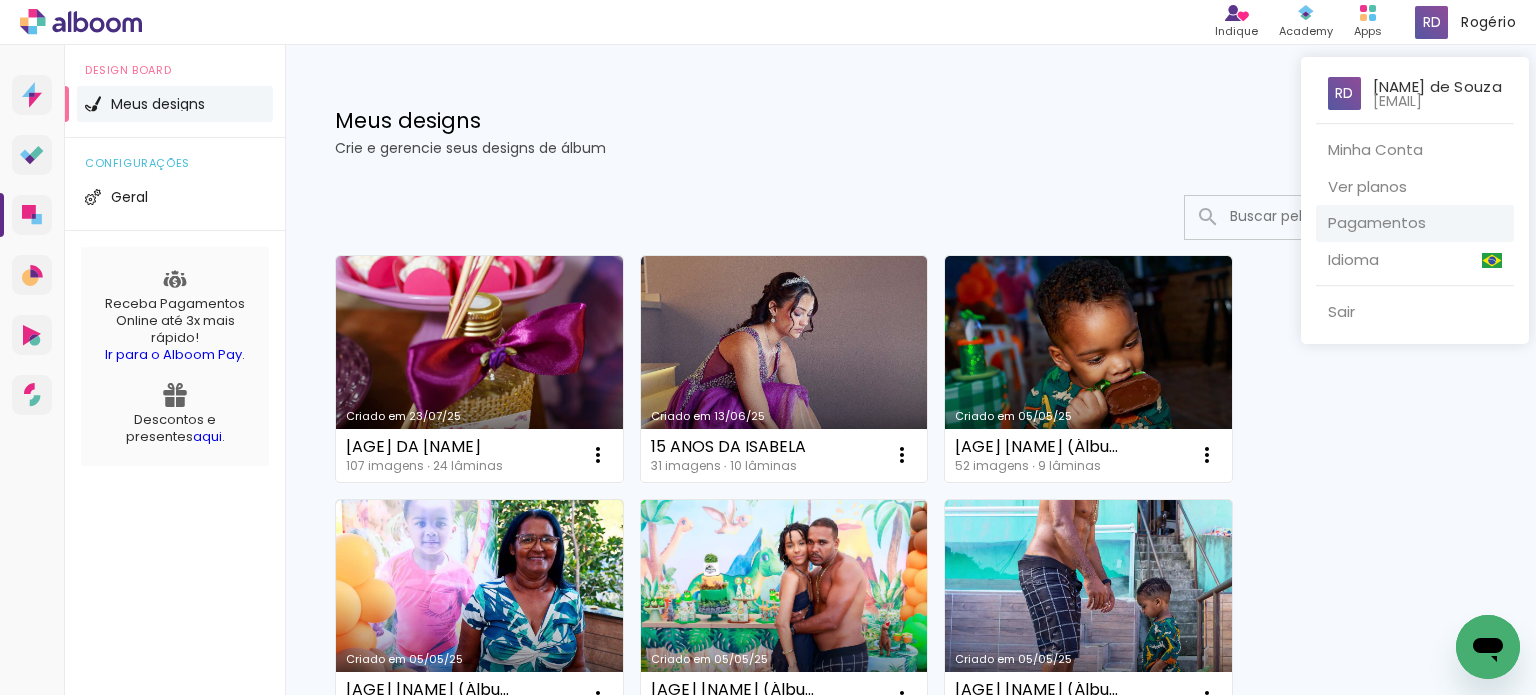 click on "Pagamentos" at bounding box center [1415, 223] 